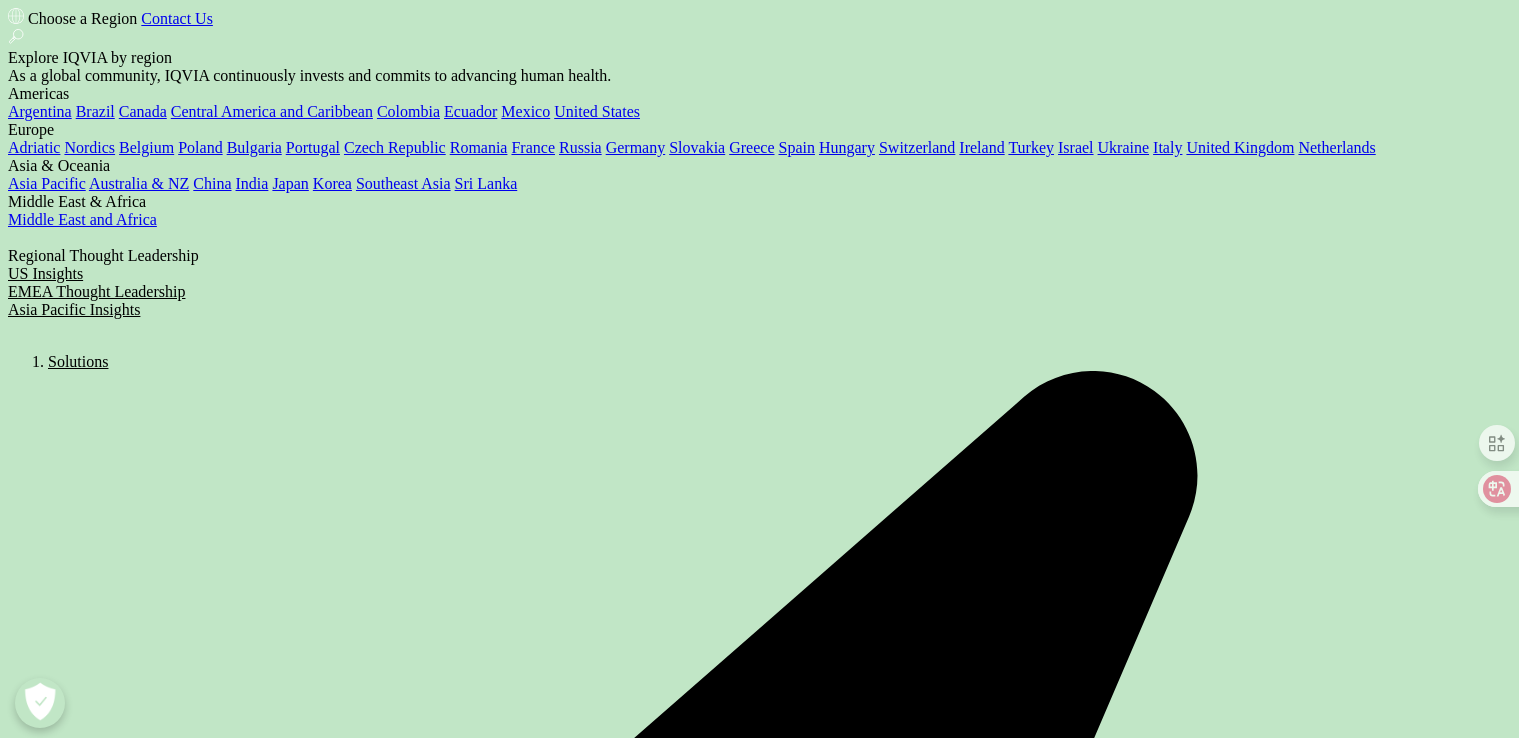 scroll, scrollTop: 466, scrollLeft: 0, axis: vertical 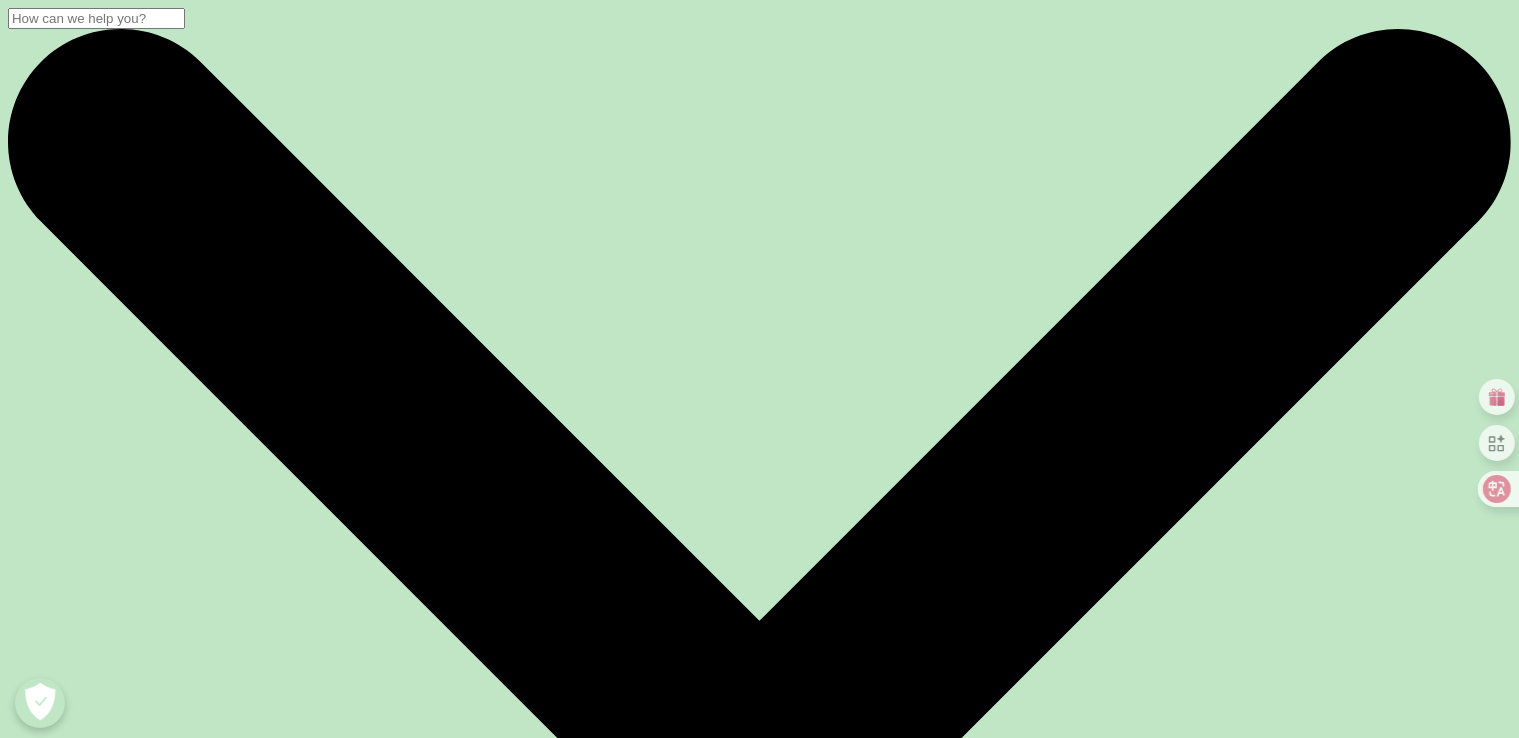 click on "READ MORE" at bounding box center (779, 15266) 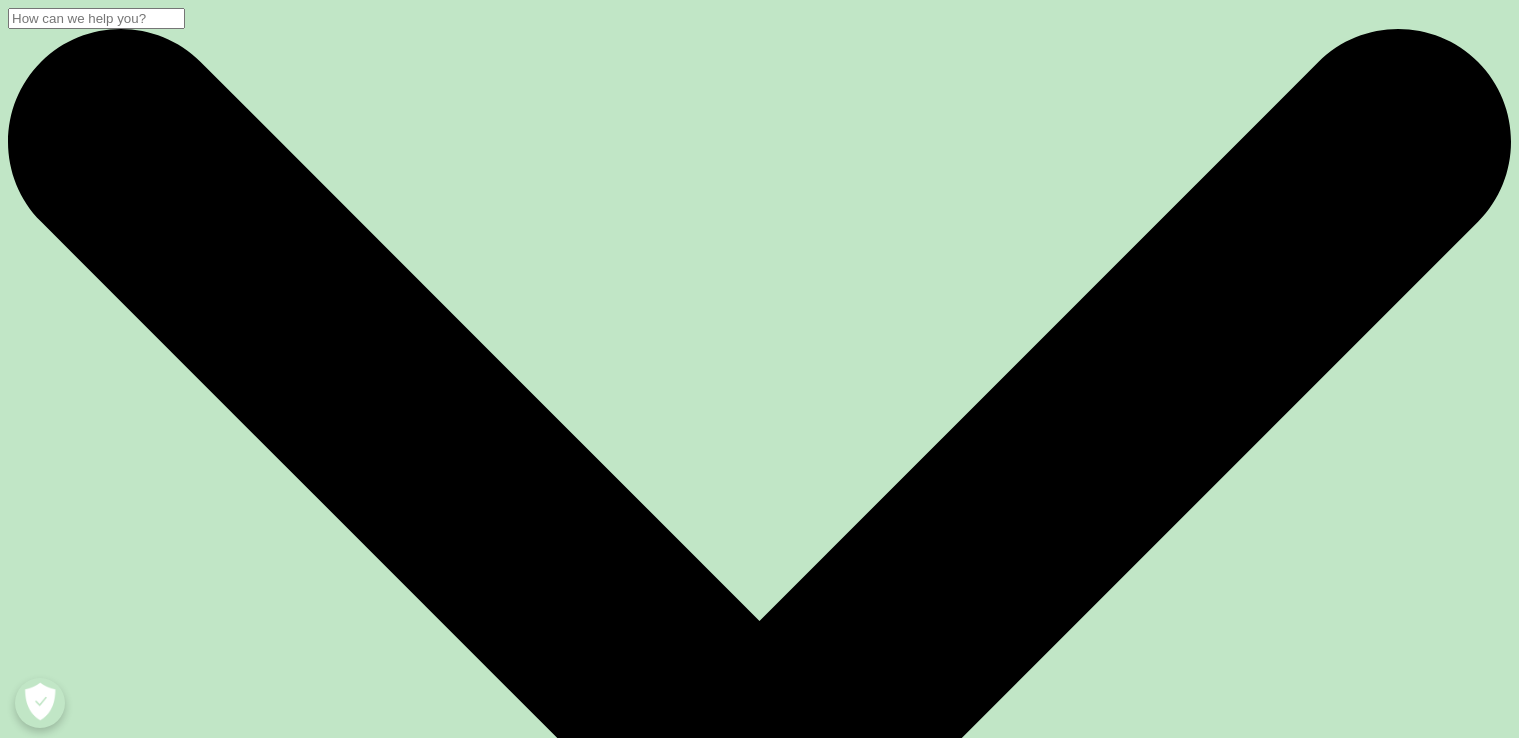 scroll, scrollTop: 266, scrollLeft: 0, axis: vertical 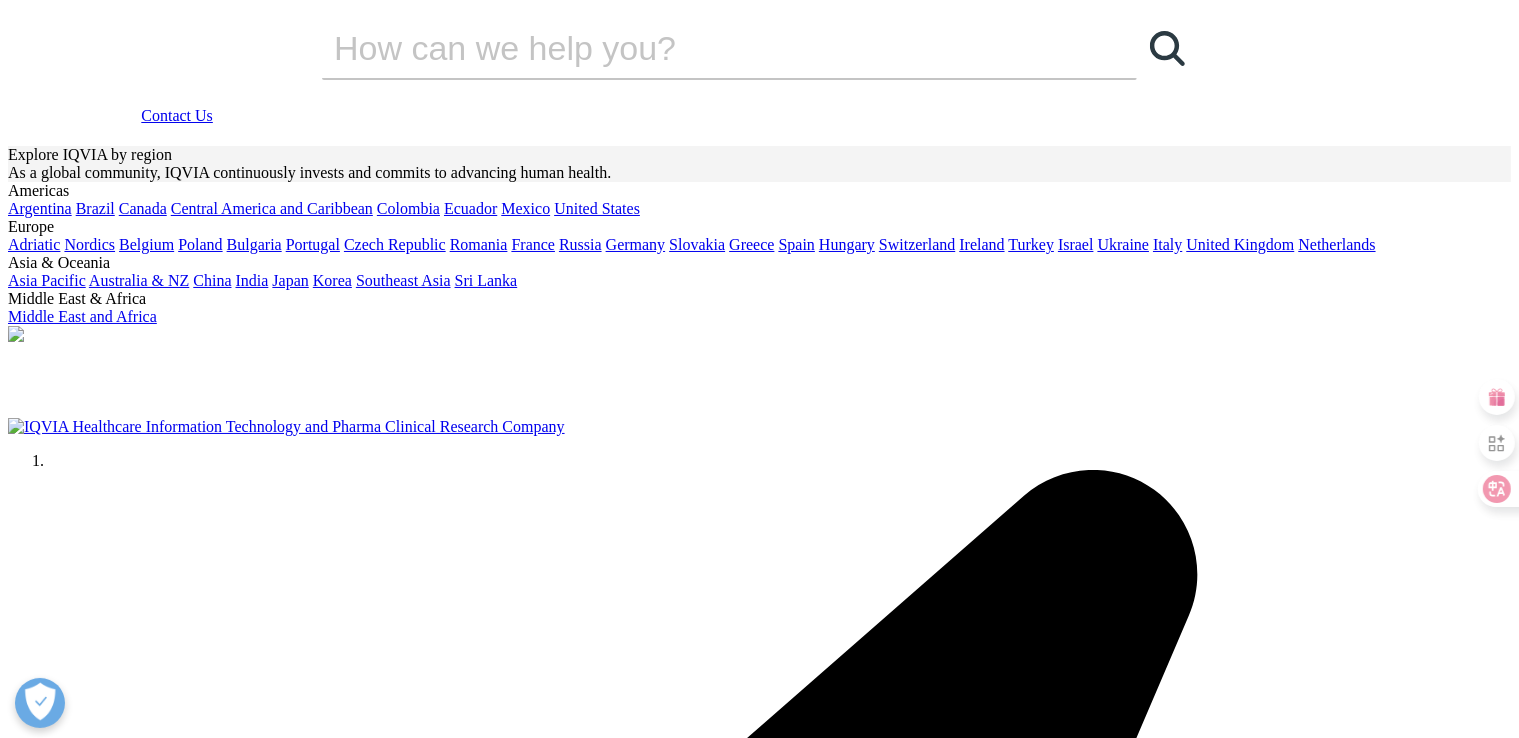 drag, startPoint x: 306, startPoint y: 338, endPoint x: 178, endPoint y: 282, distance: 139.71399 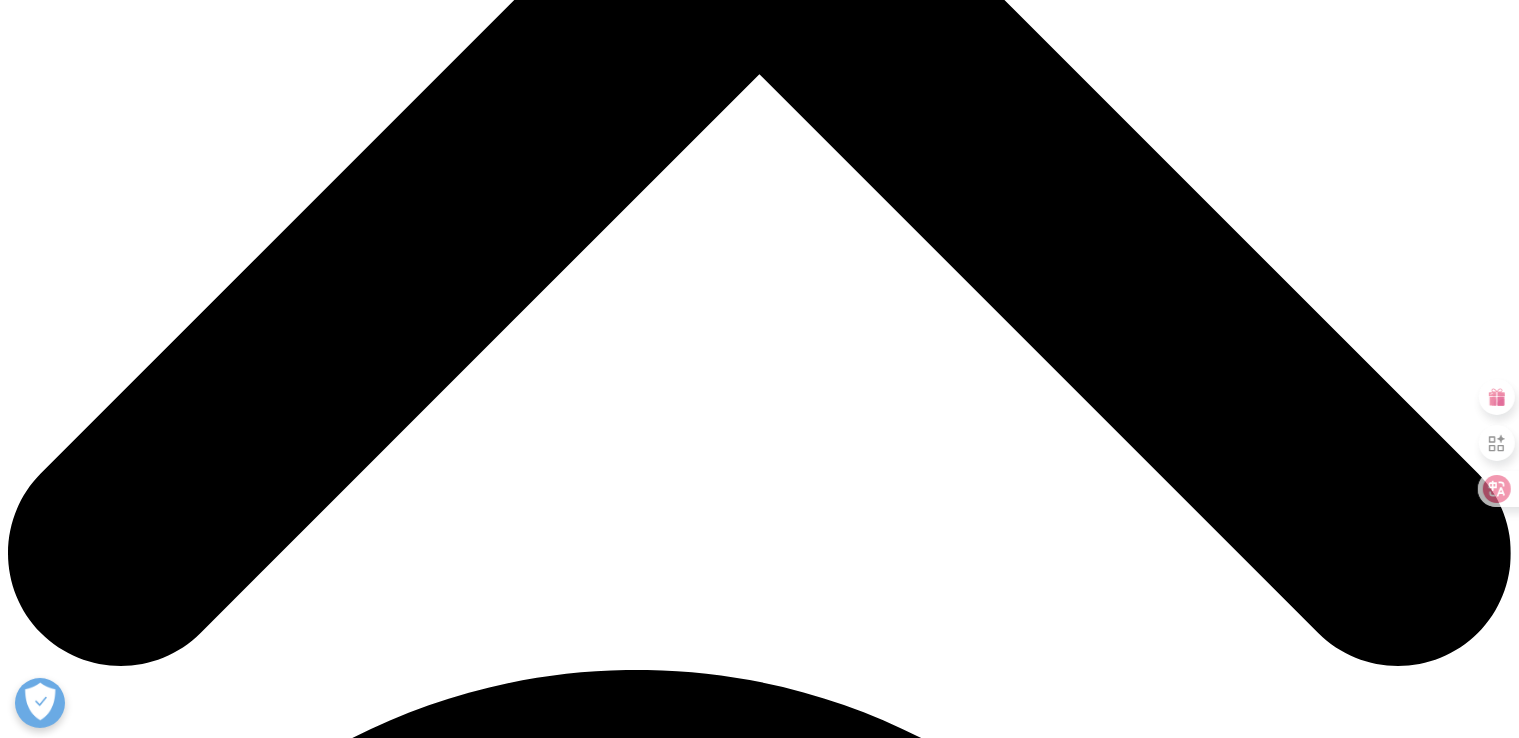 scroll, scrollTop: 1266, scrollLeft: 0, axis: vertical 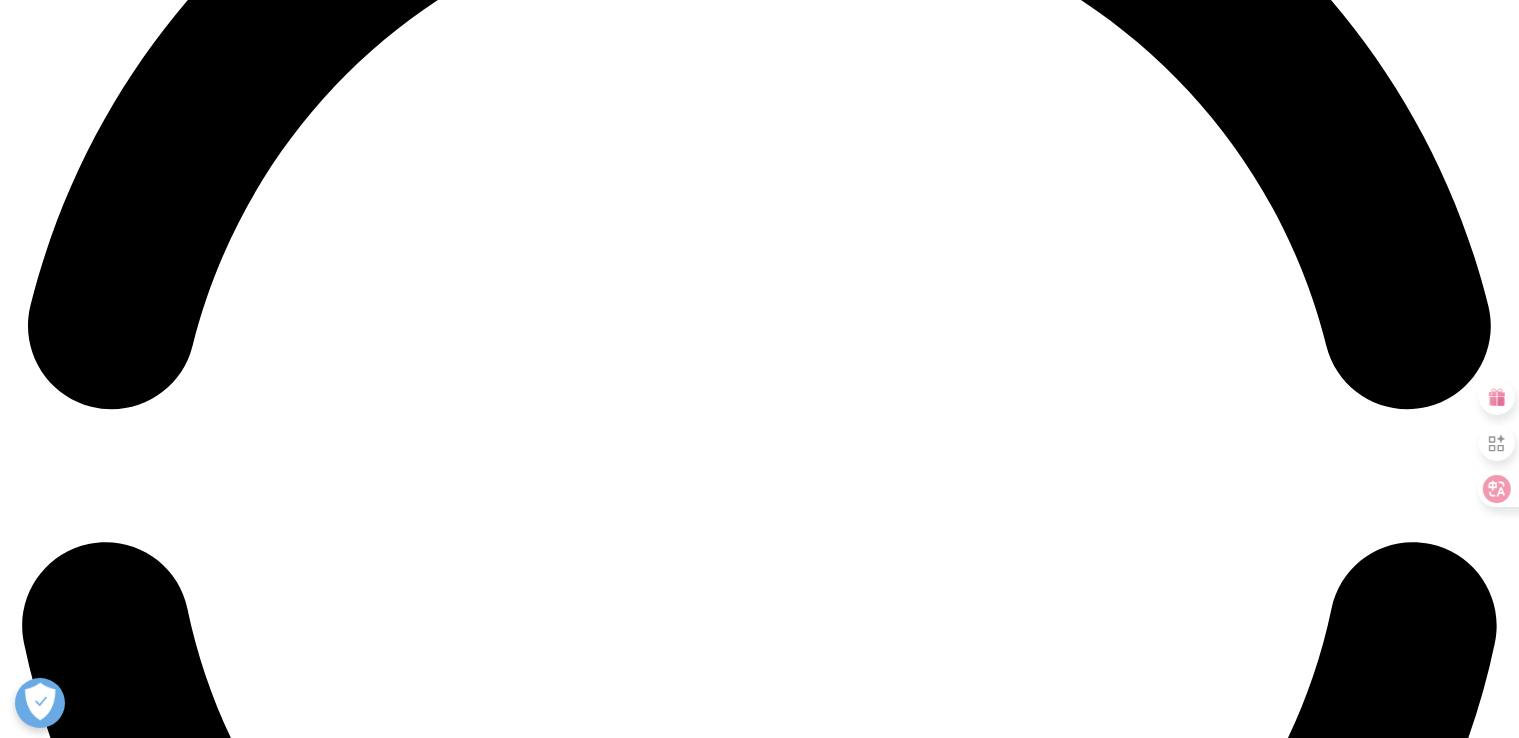 click at bounding box center (158, 25141) 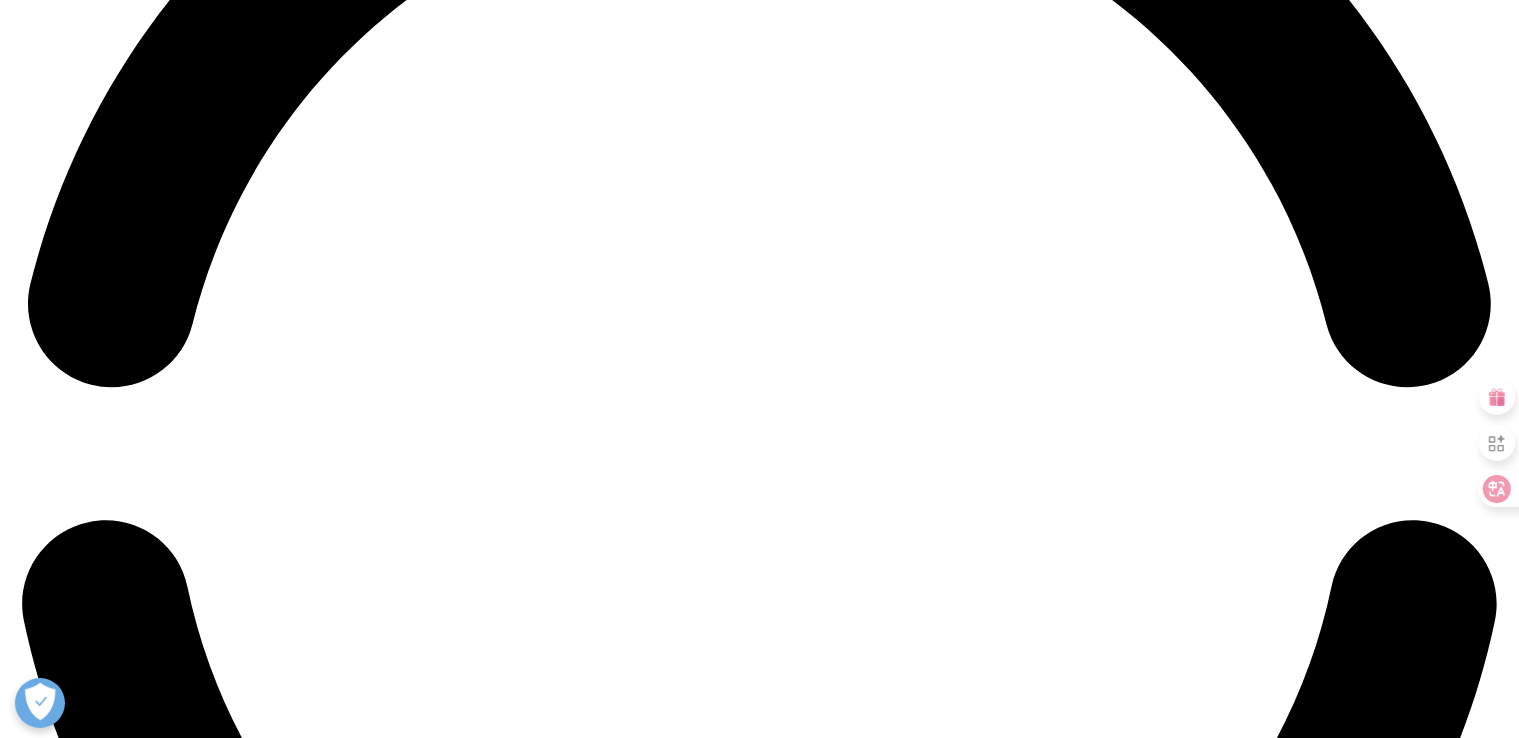 scroll, scrollTop: 3306, scrollLeft: 0, axis: vertical 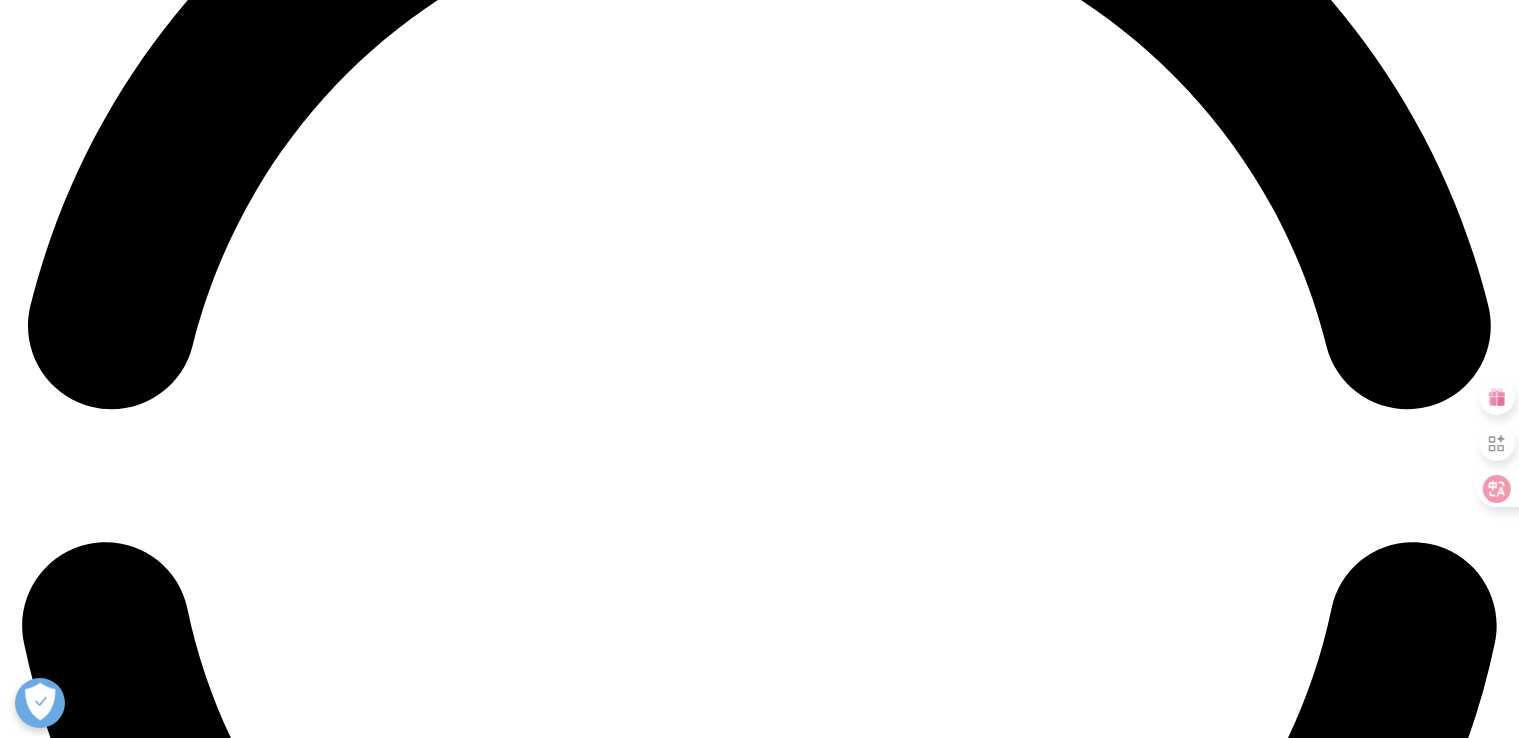 click at bounding box center [28, 25814] 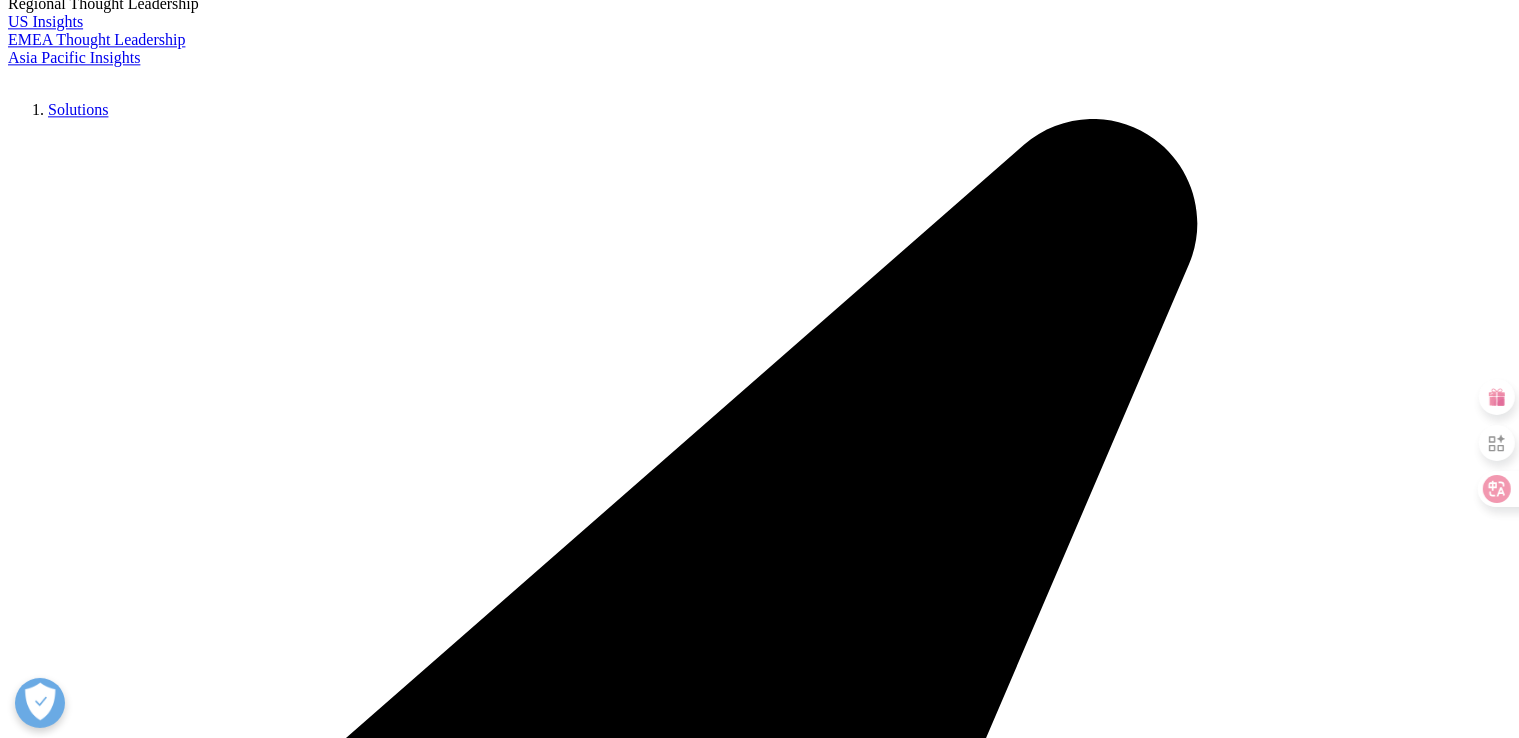 scroll, scrollTop: 4773, scrollLeft: 0, axis: vertical 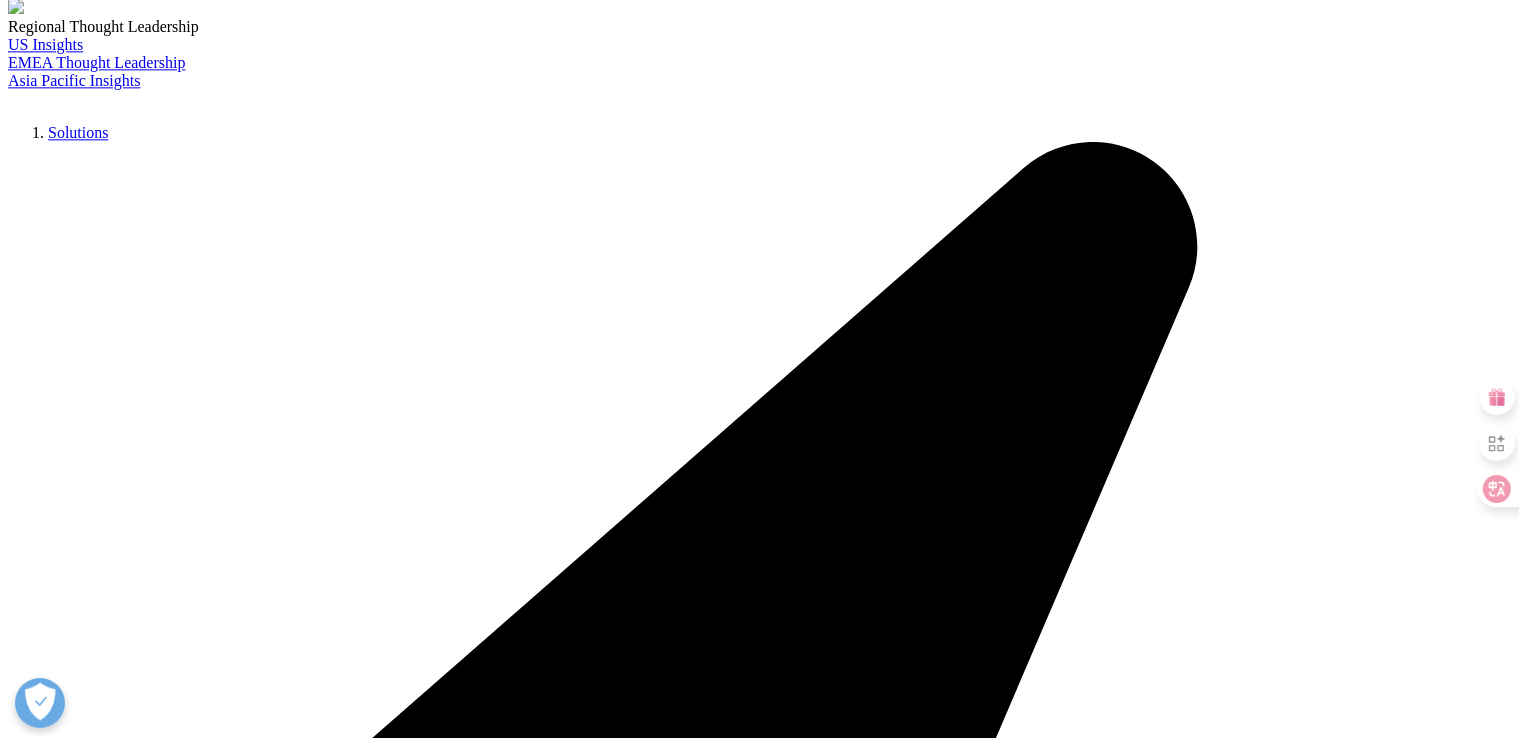 click on "Clinical Trials" at bounding box center [53, 25233] 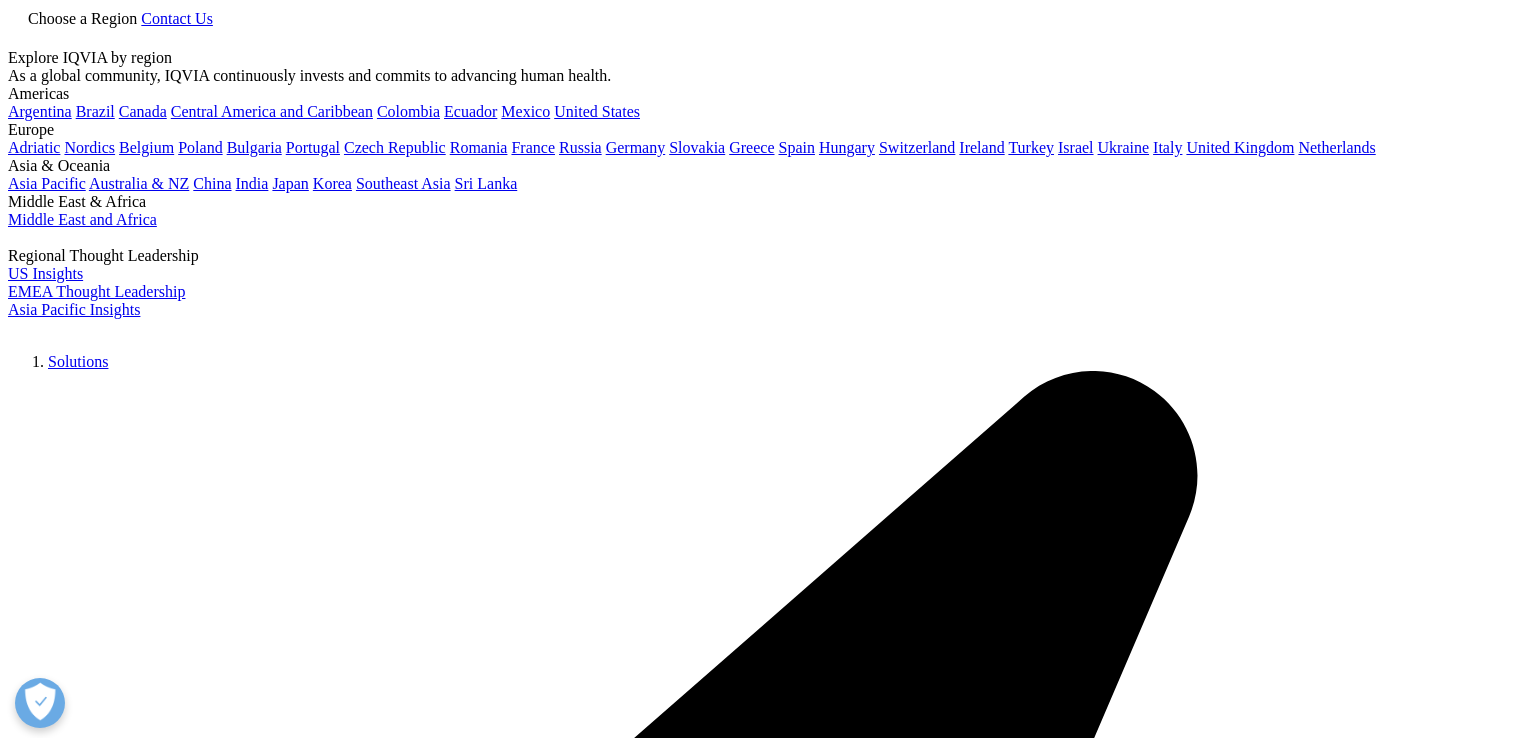 scroll, scrollTop: 0, scrollLeft: 0, axis: both 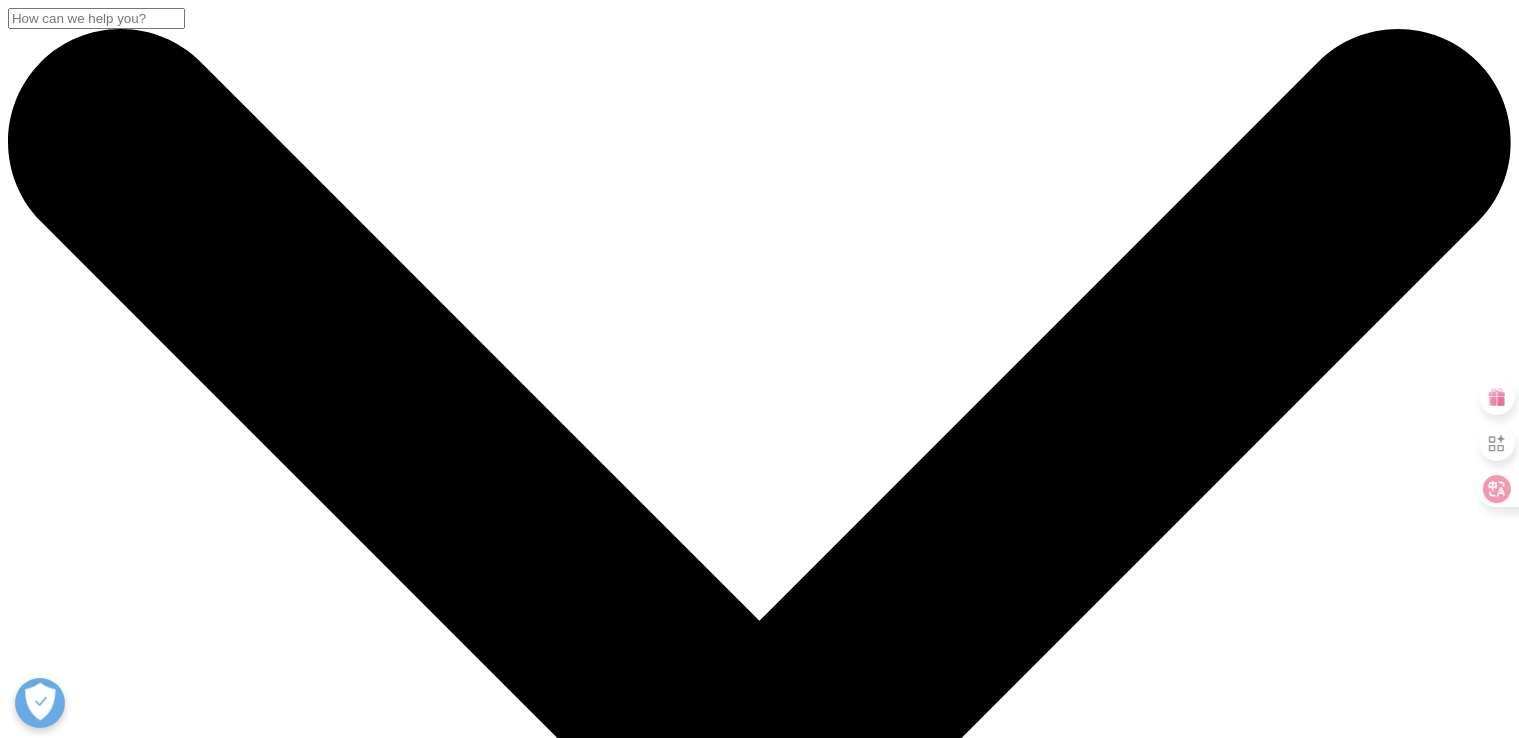 drag, startPoint x: 1316, startPoint y: 31, endPoint x: 1303, endPoint y: 39, distance: 15.264338 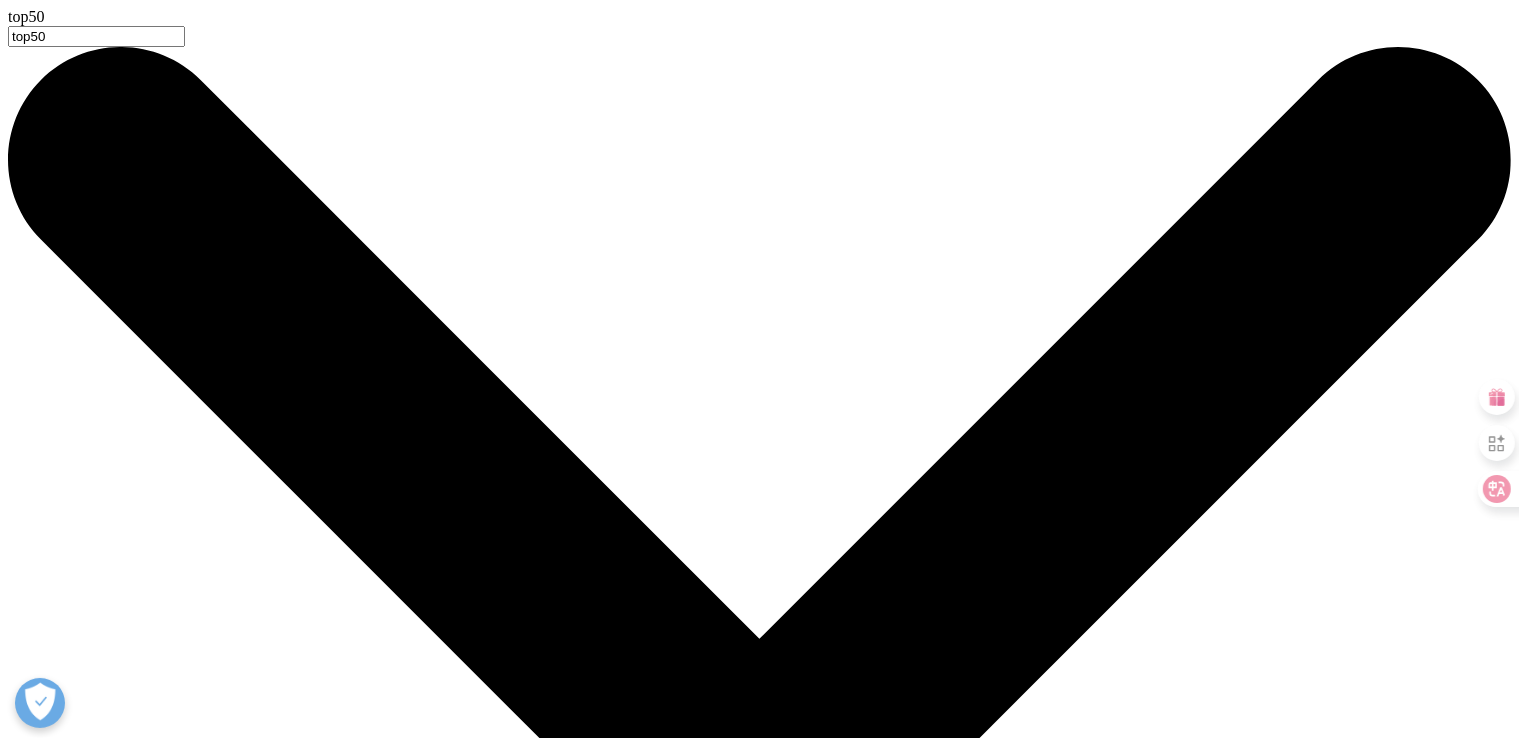 type on "top50" 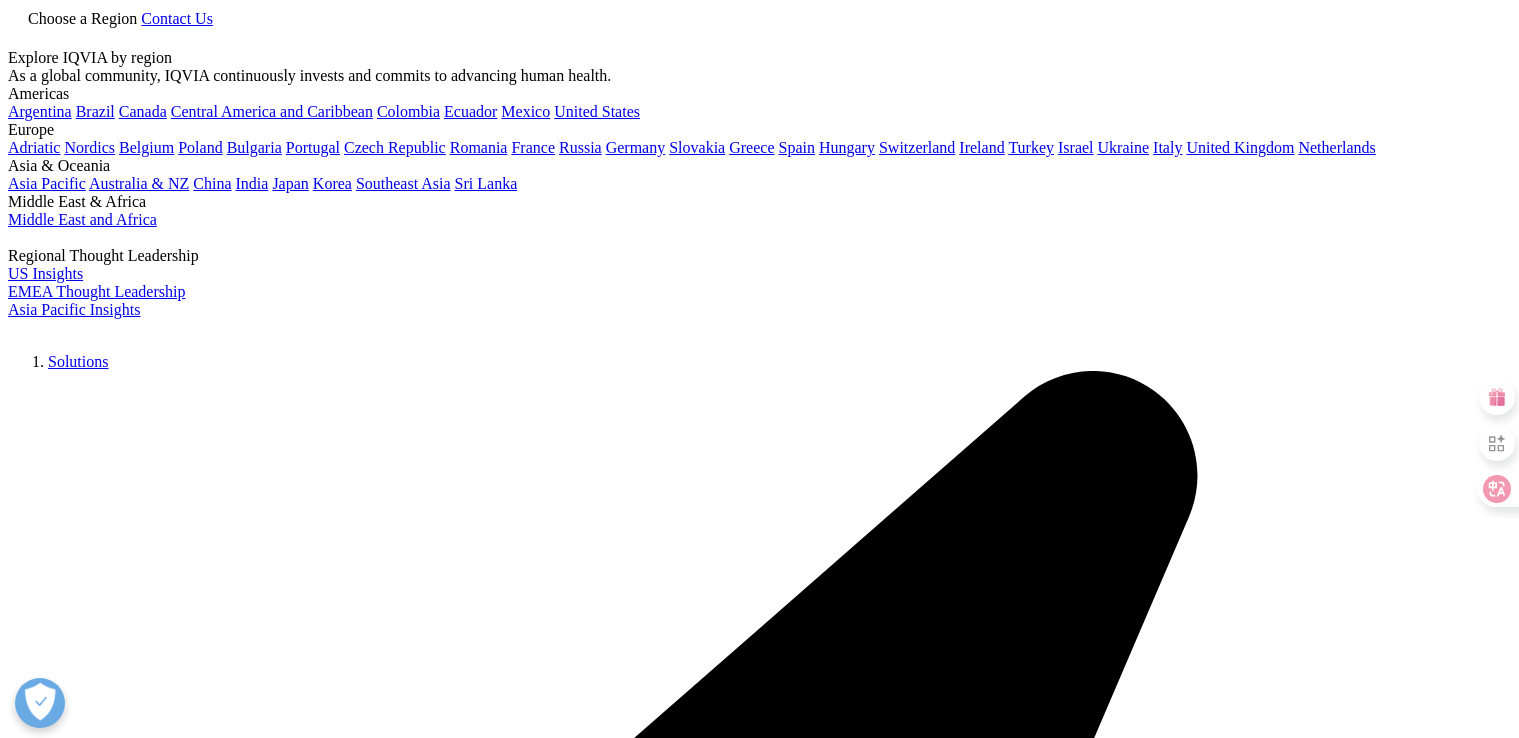 scroll, scrollTop: 0, scrollLeft: 0, axis: both 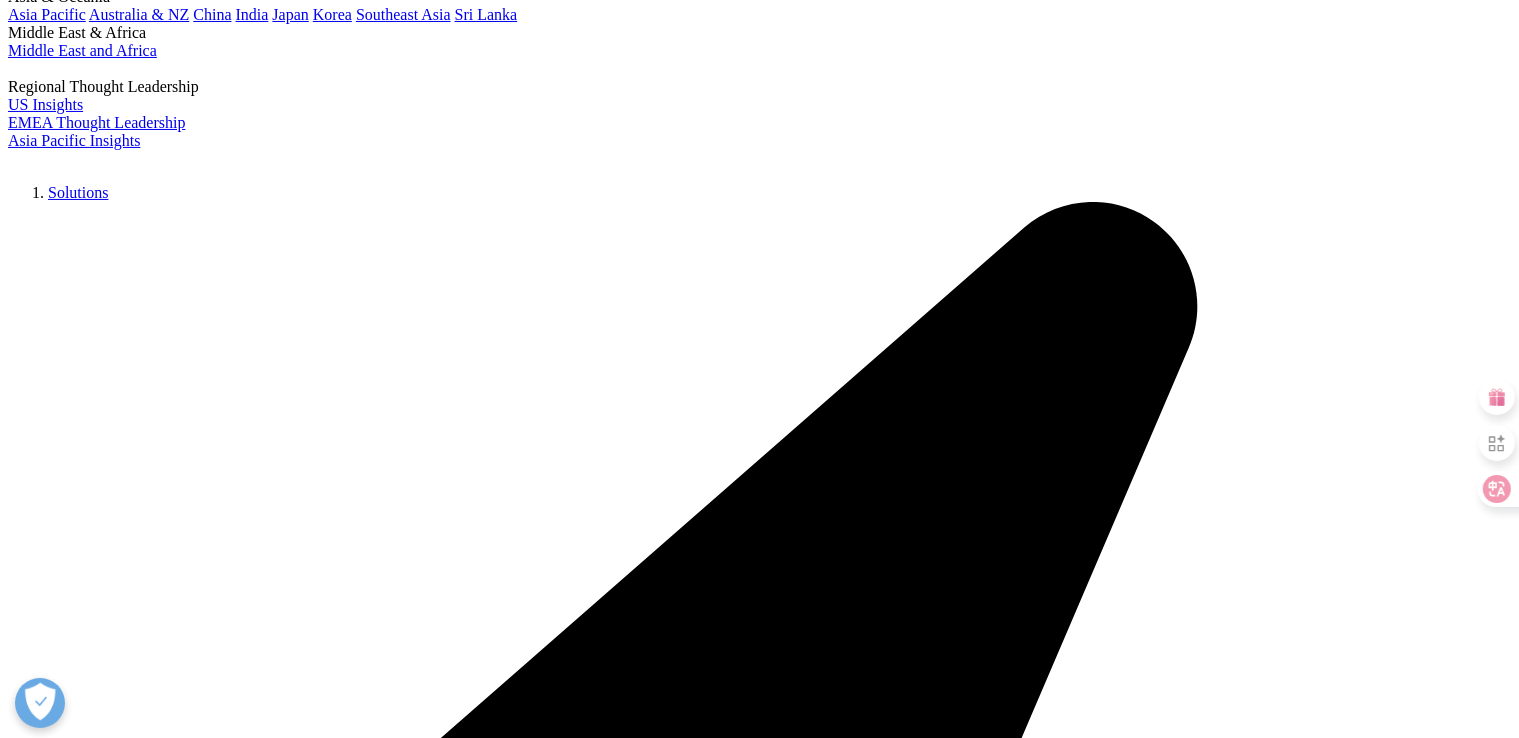 click on "top50" at bounding box center [705, 17820] 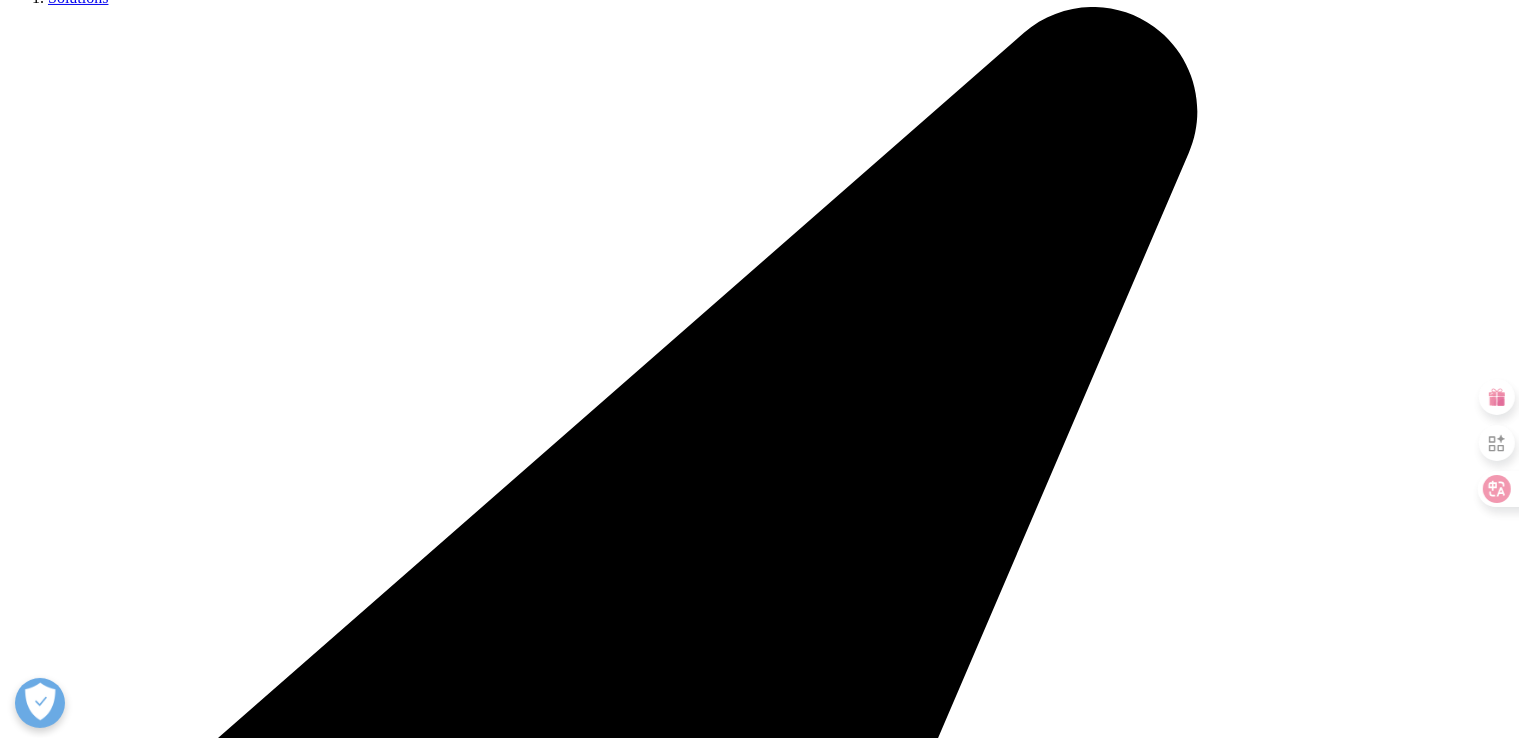scroll, scrollTop: 466, scrollLeft: 0, axis: vertical 